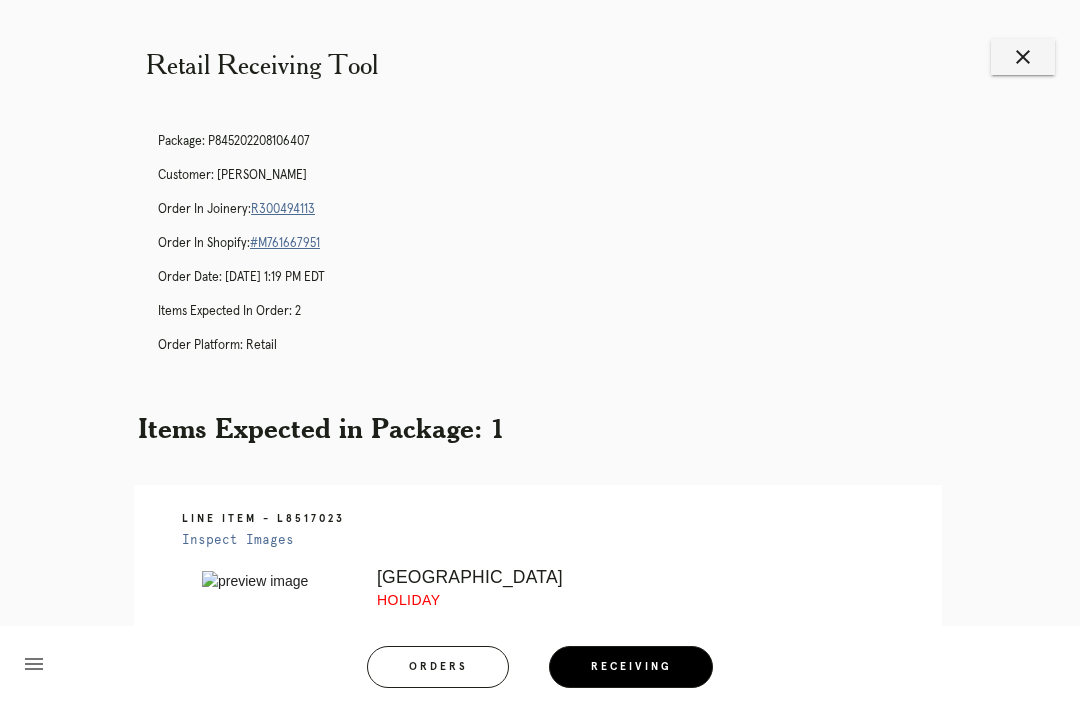 scroll, scrollTop: -3, scrollLeft: 0, axis: vertical 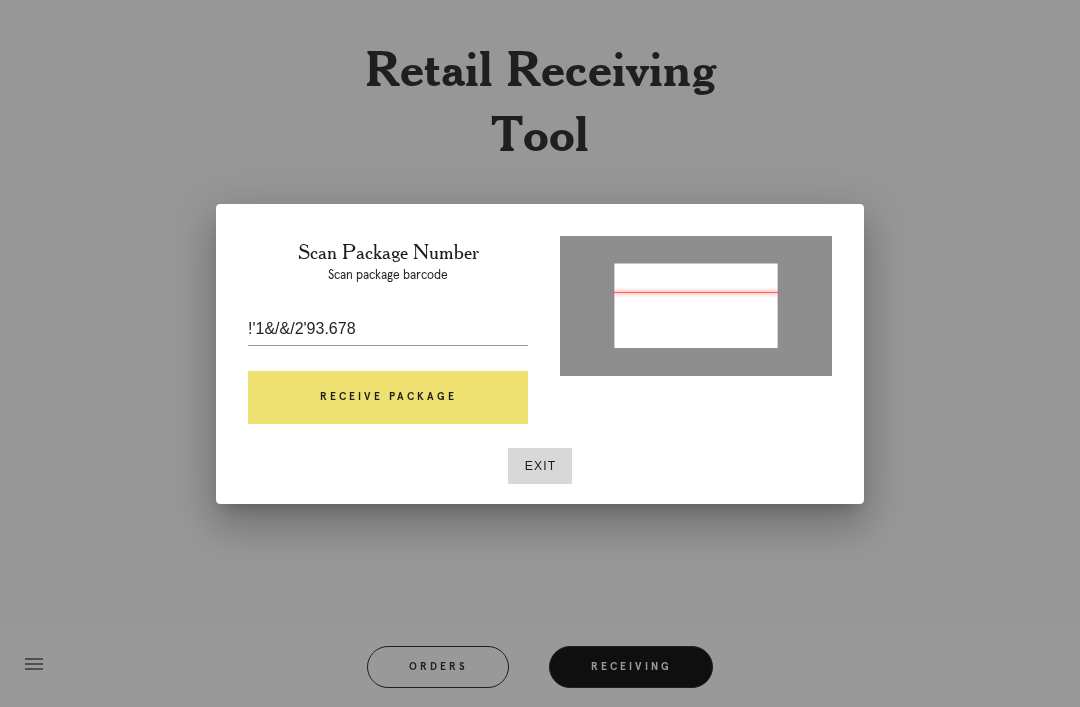 type on "P722556525934678" 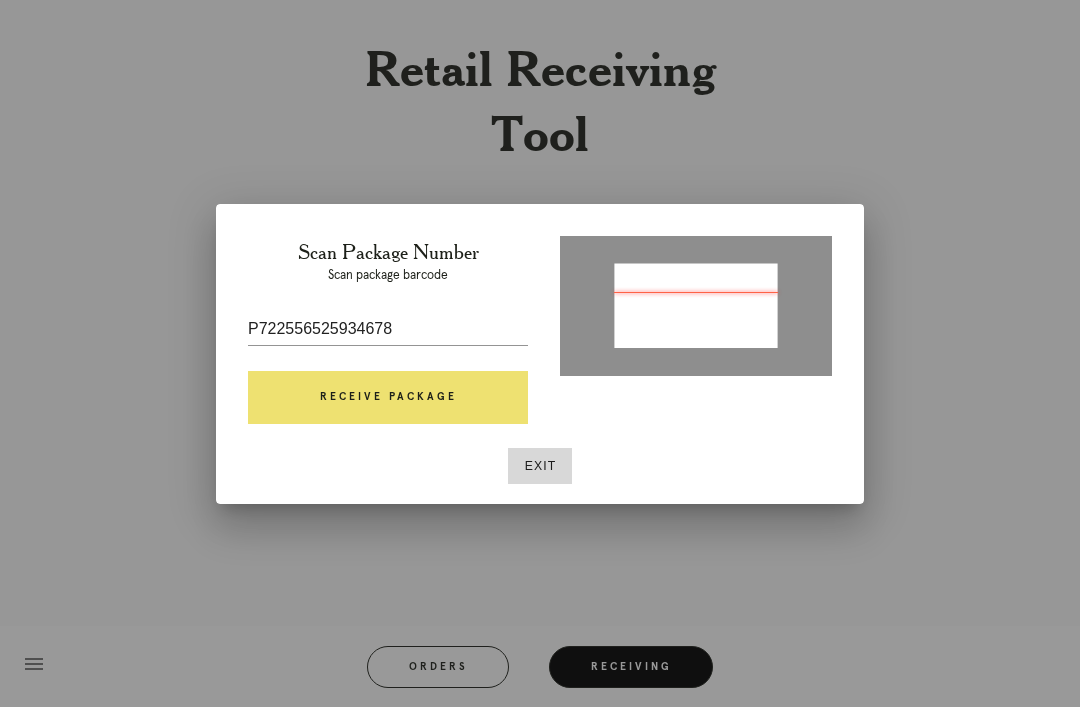 click on "Receive Package" at bounding box center (388, 398) 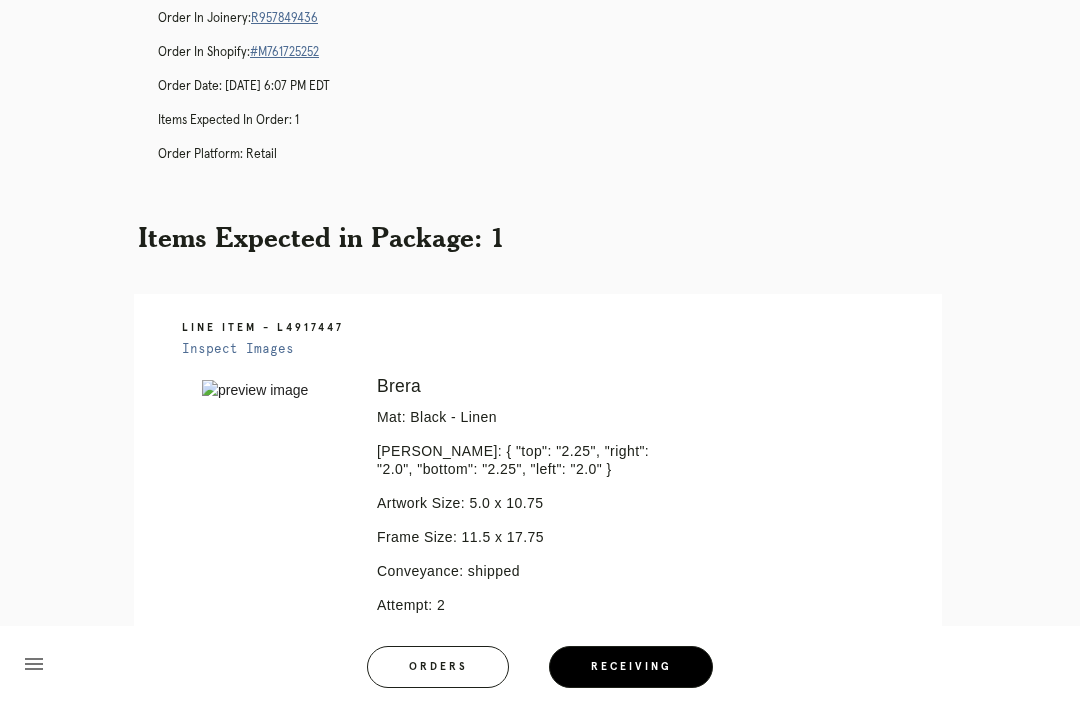 scroll, scrollTop: 190, scrollLeft: 0, axis: vertical 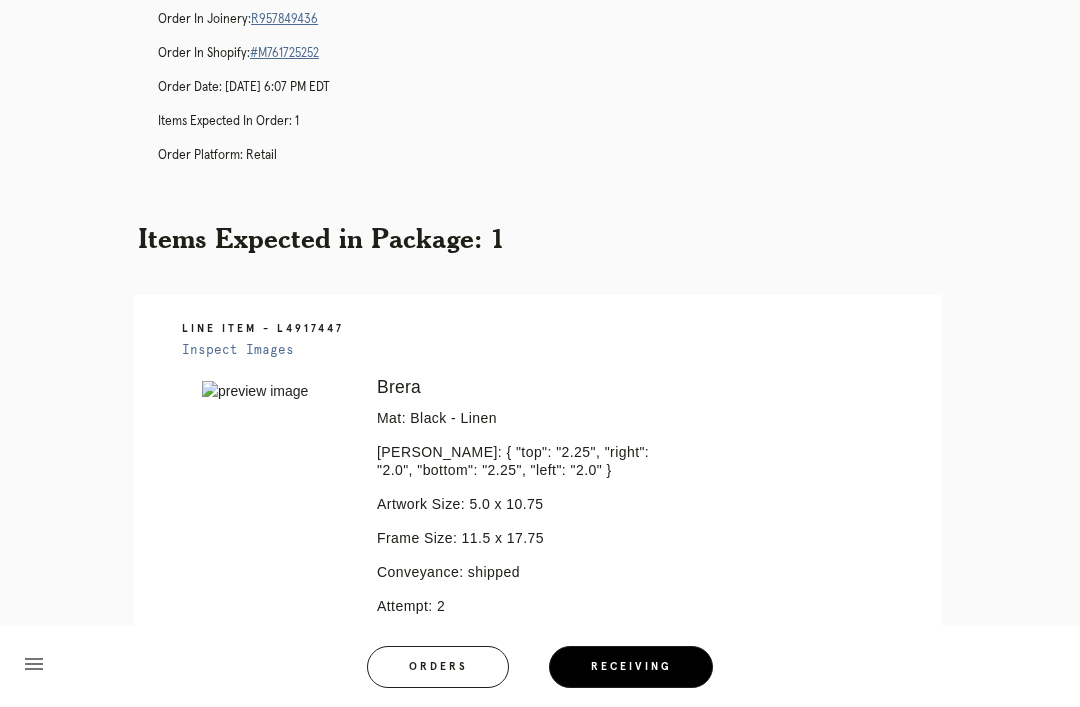 click on "R957849436" at bounding box center (284, 19) 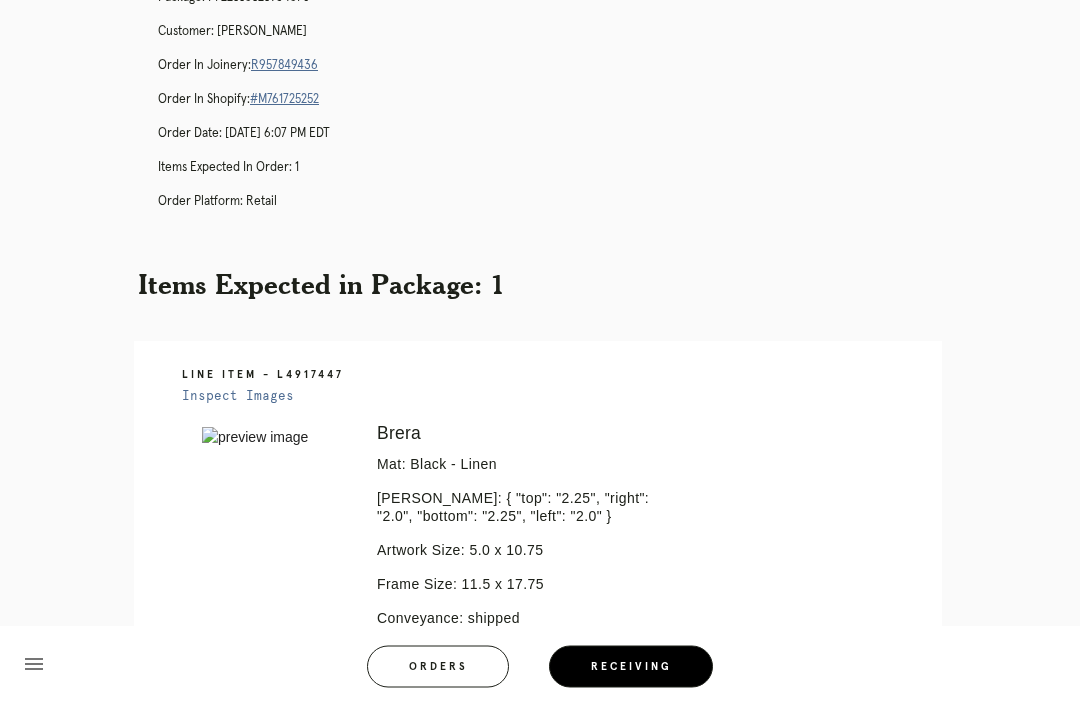 scroll, scrollTop: 0, scrollLeft: 0, axis: both 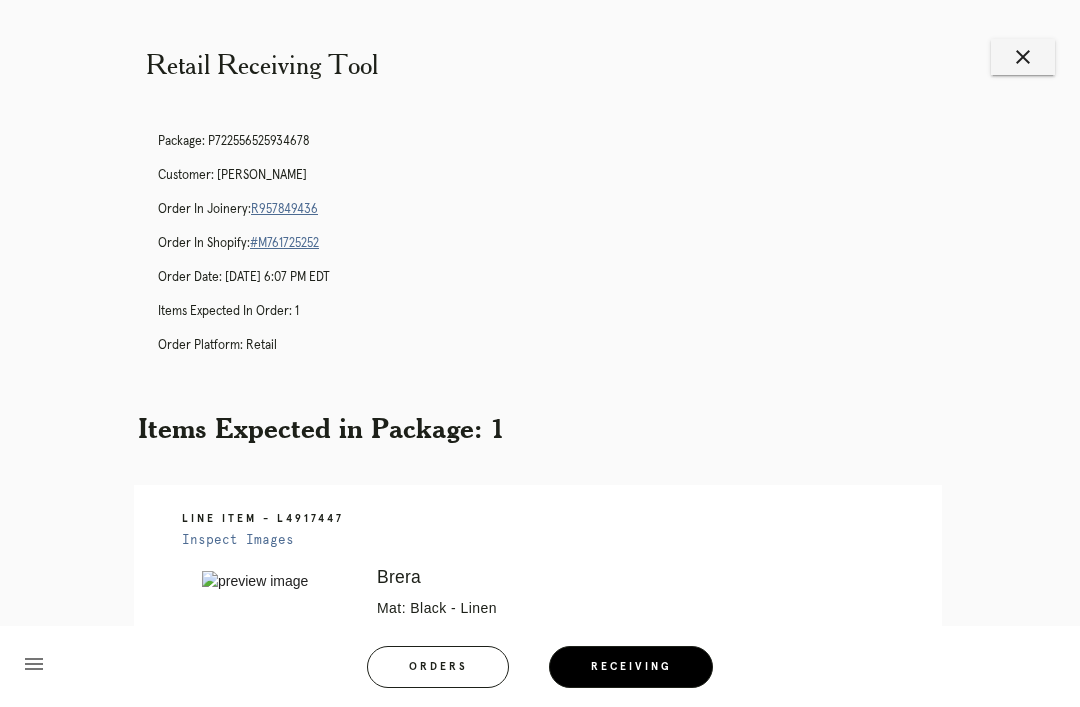 click on "close" at bounding box center (1023, 57) 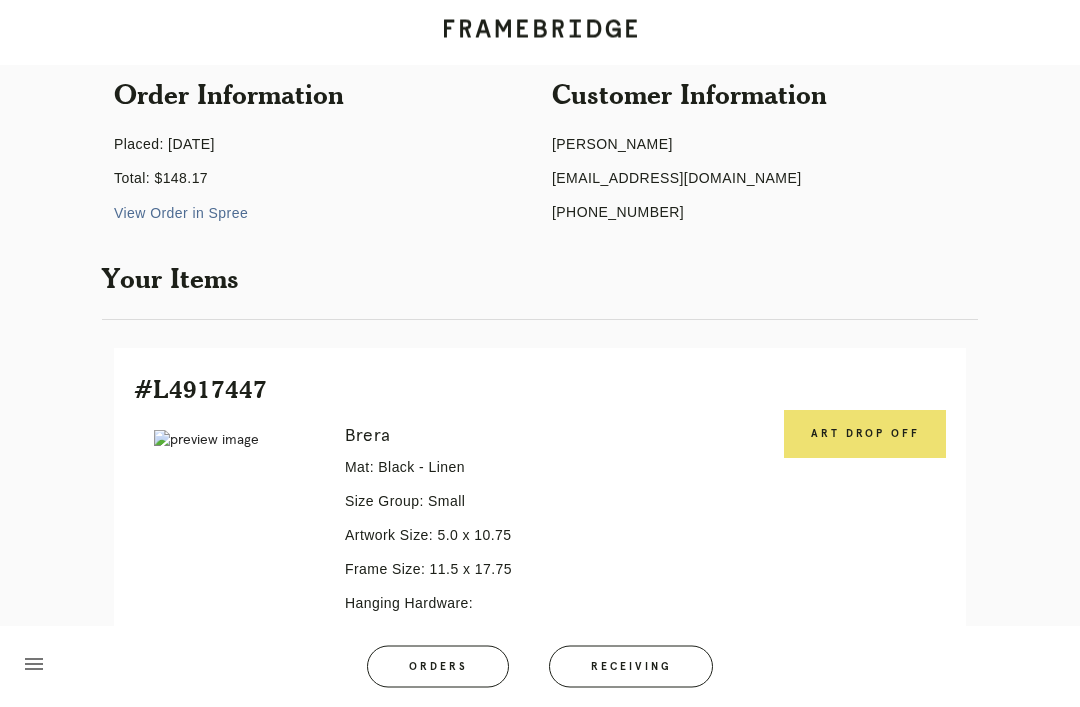 scroll, scrollTop: 185, scrollLeft: 0, axis: vertical 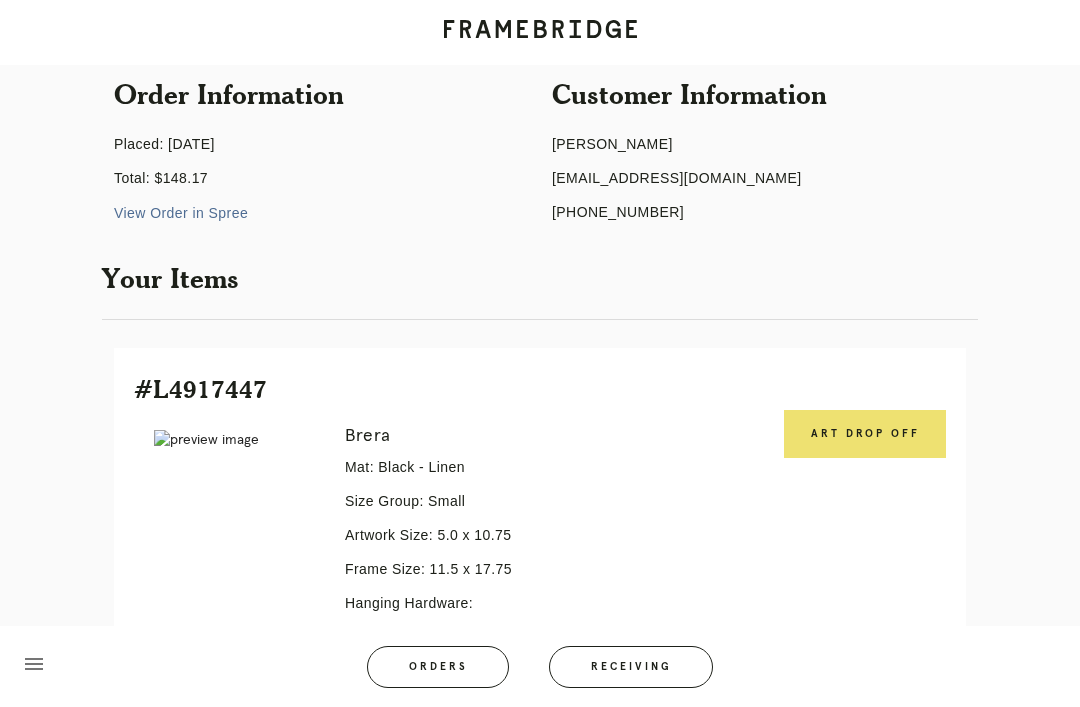 click on "Art drop off" at bounding box center [865, 434] 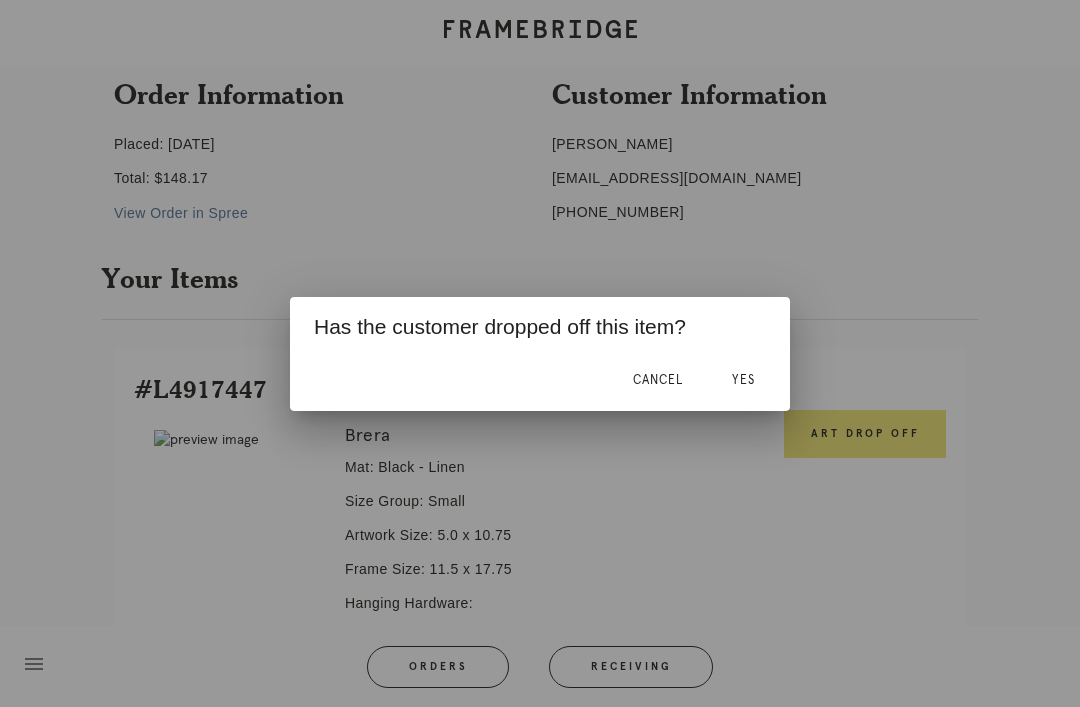 click on "Yes" at bounding box center [743, 381] 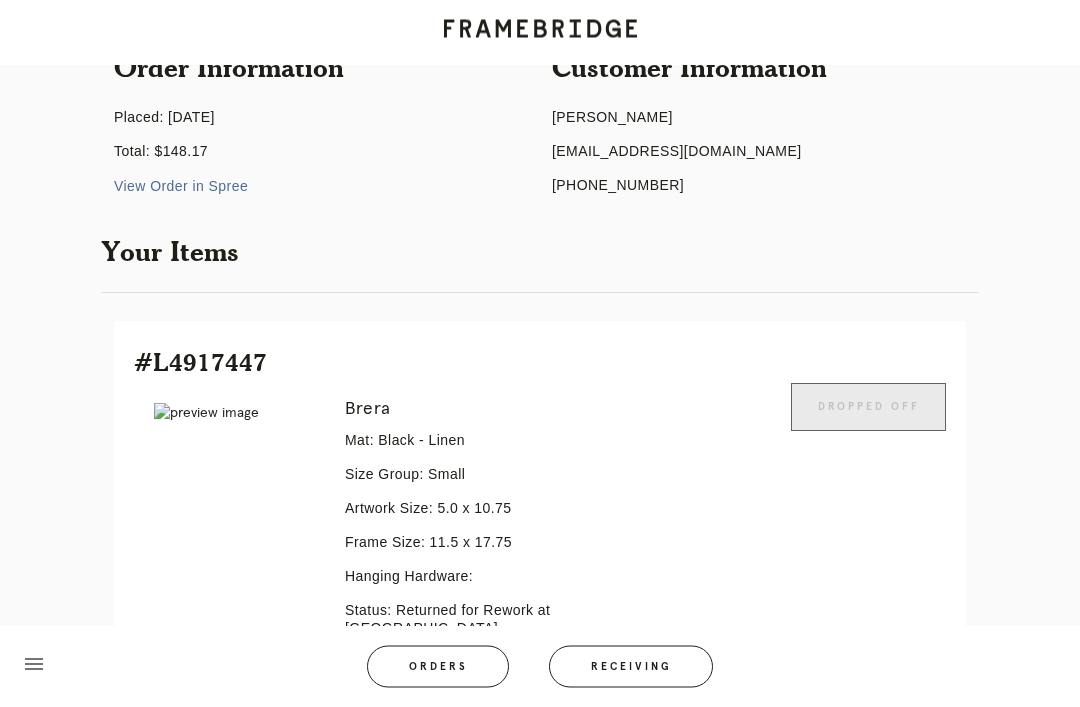 scroll, scrollTop: 446, scrollLeft: 0, axis: vertical 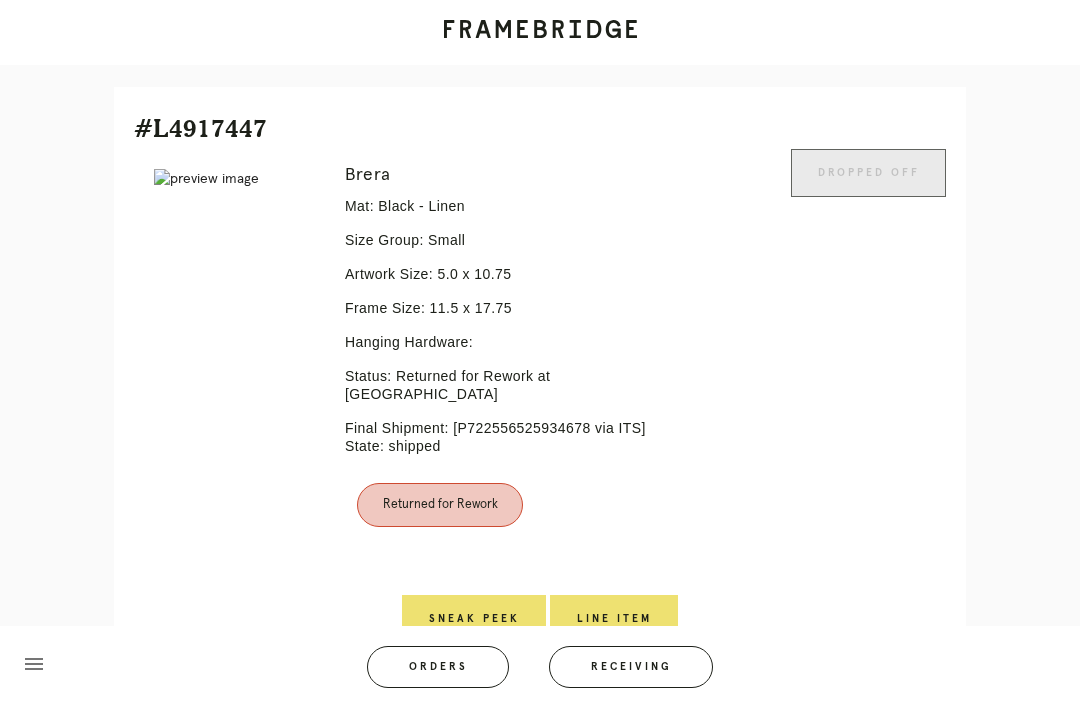 click on "Line Item" at bounding box center [614, 619] 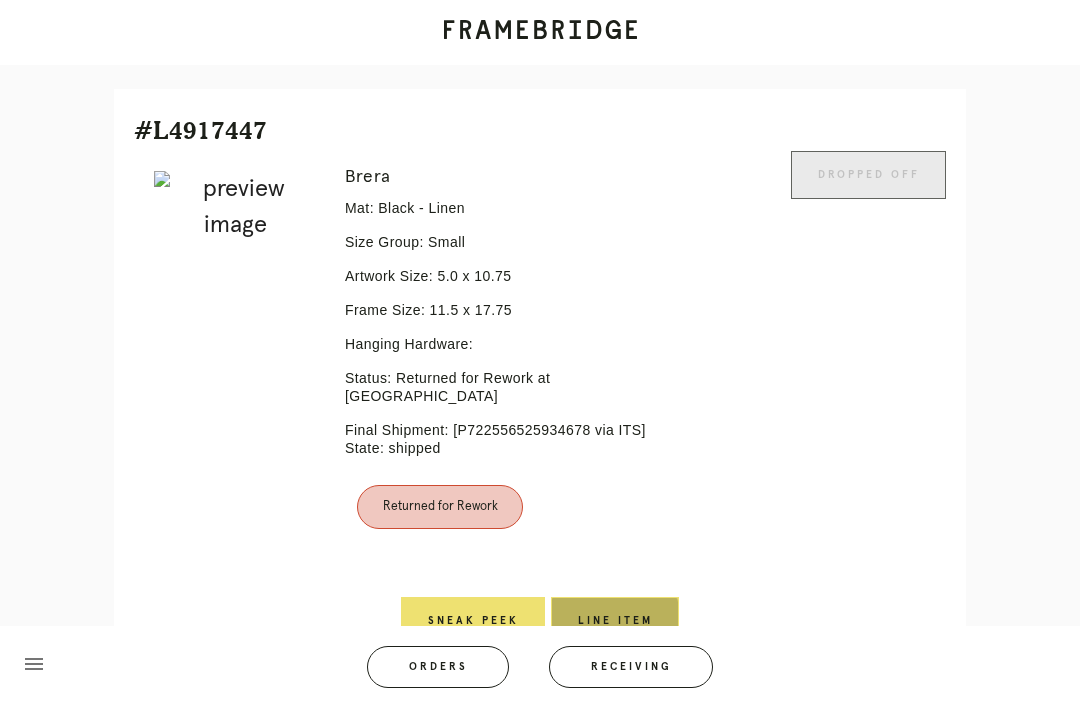 scroll, scrollTop: 0, scrollLeft: 0, axis: both 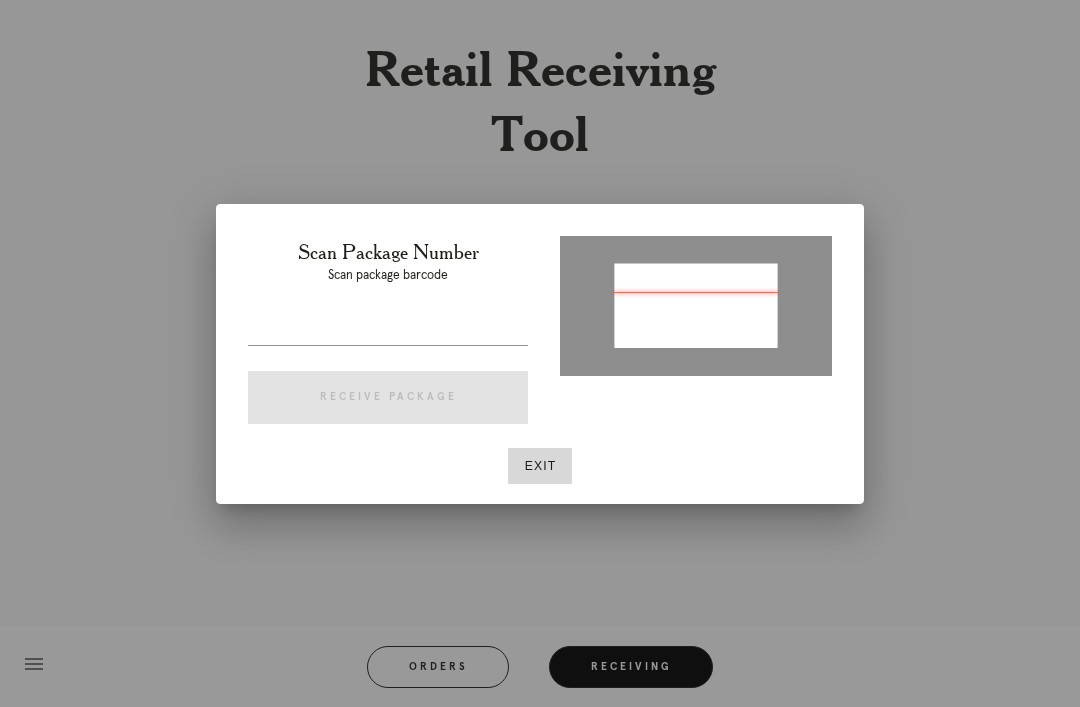 type on "P432618518097816" 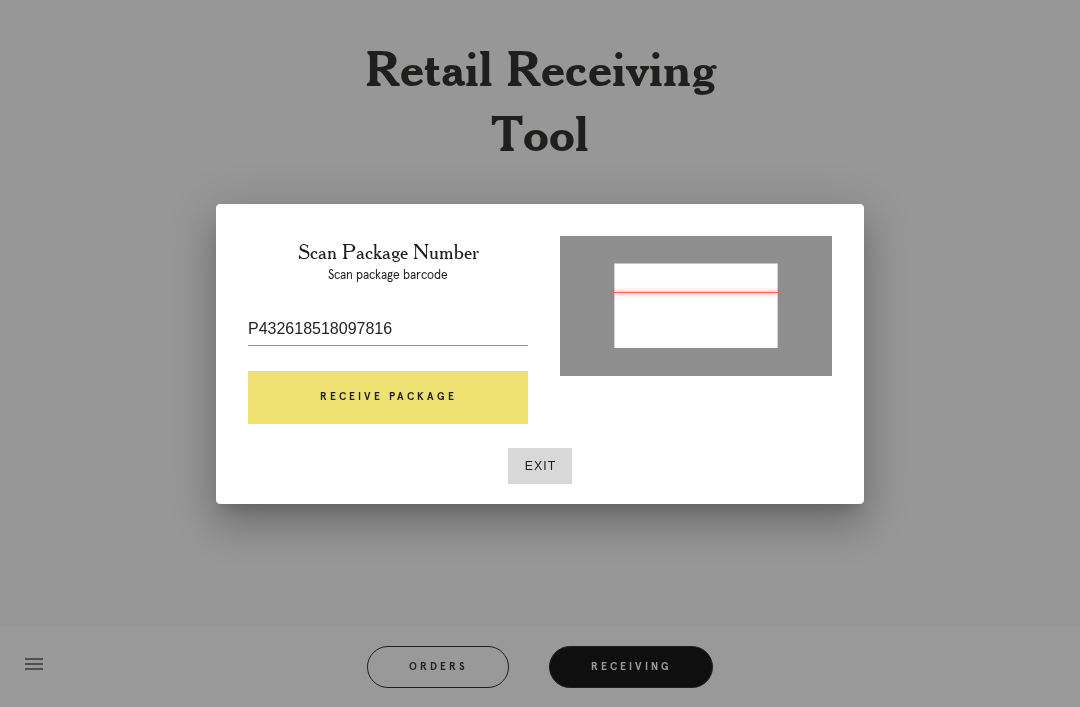 click on "Receive Package" at bounding box center [388, 398] 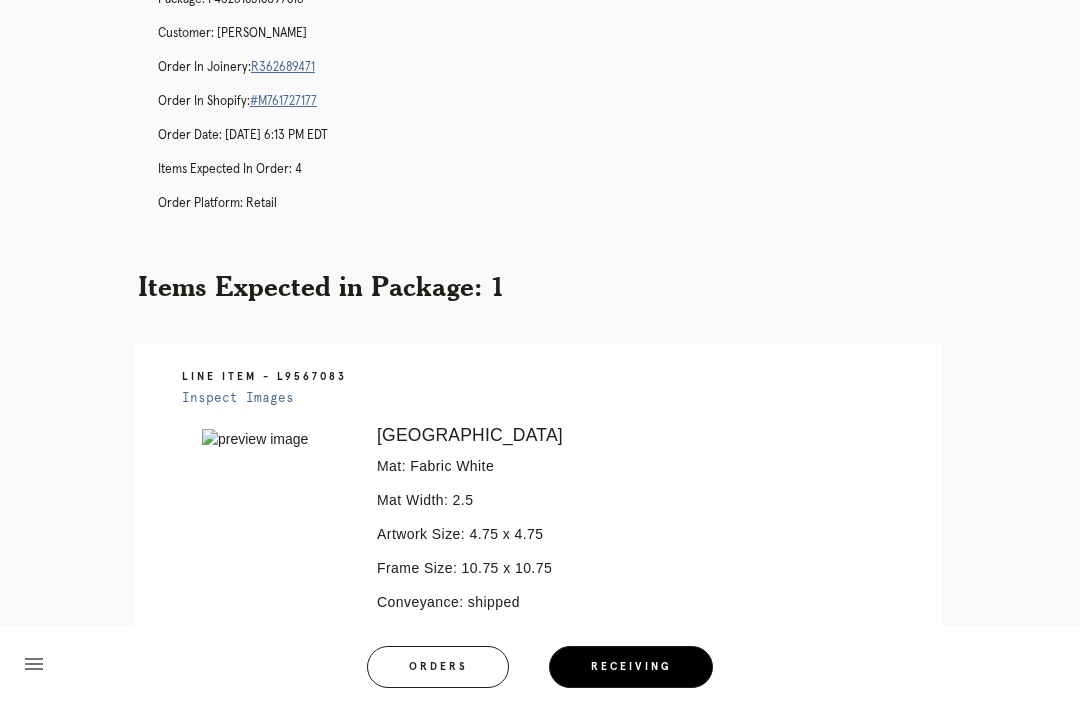 scroll, scrollTop: 0, scrollLeft: 0, axis: both 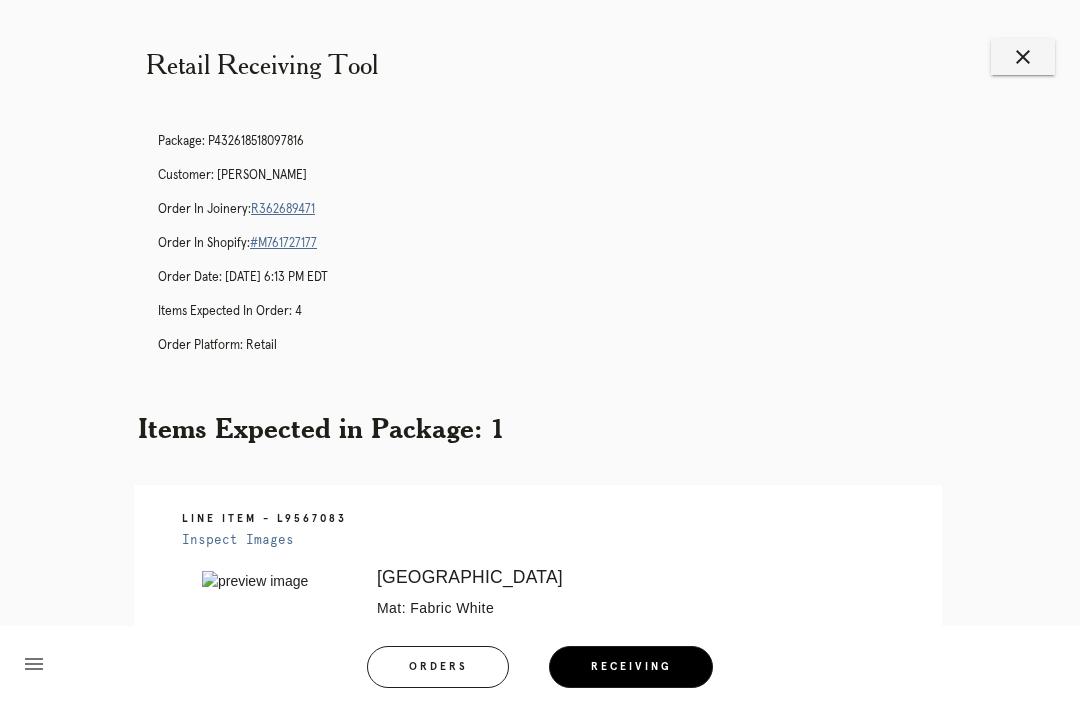 click on "R362689471" at bounding box center (283, 209) 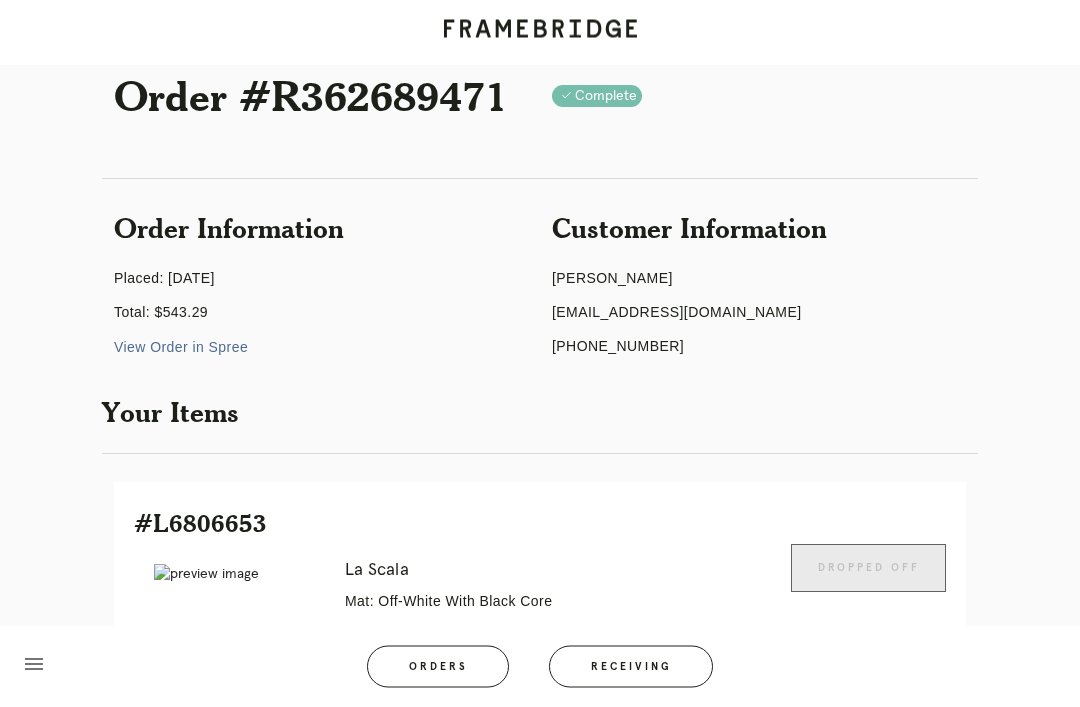 scroll, scrollTop: 0, scrollLeft: 0, axis: both 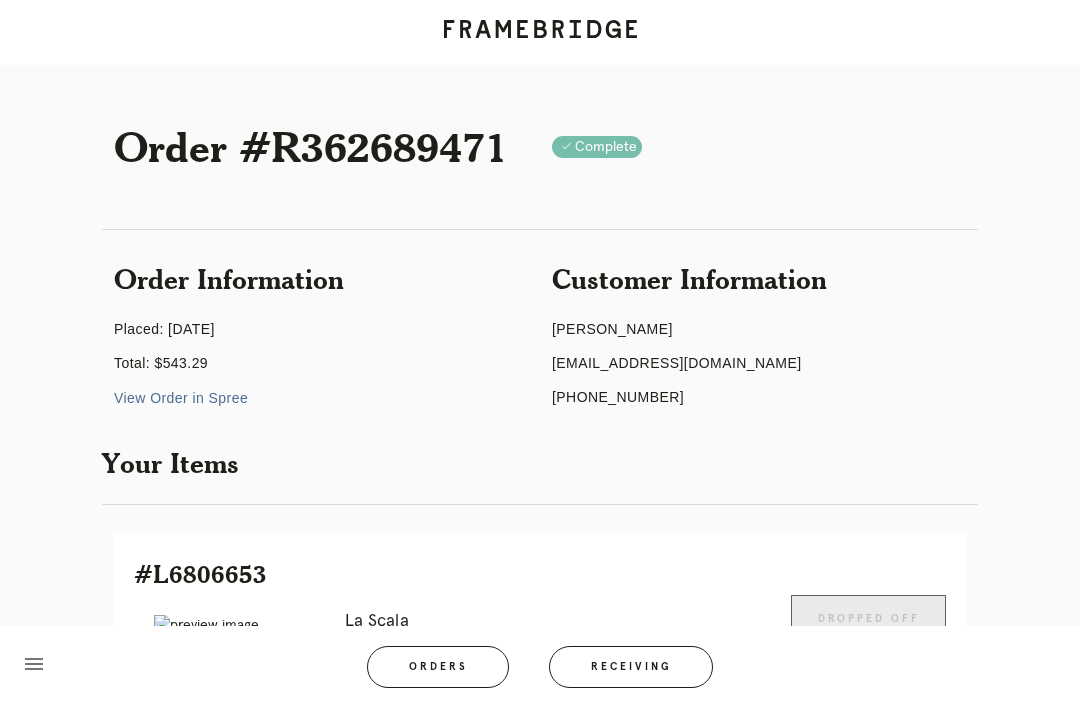click on "View Order in Spree" at bounding box center (181, 398) 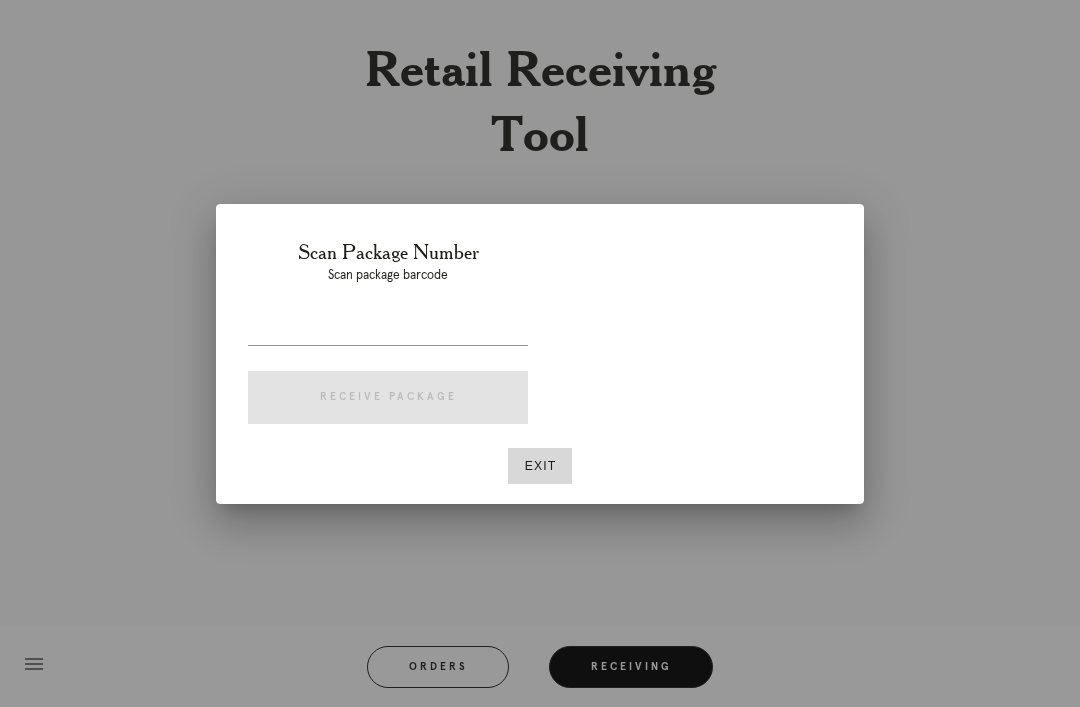 scroll, scrollTop: 64, scrollLeft: 0, axis: vertical 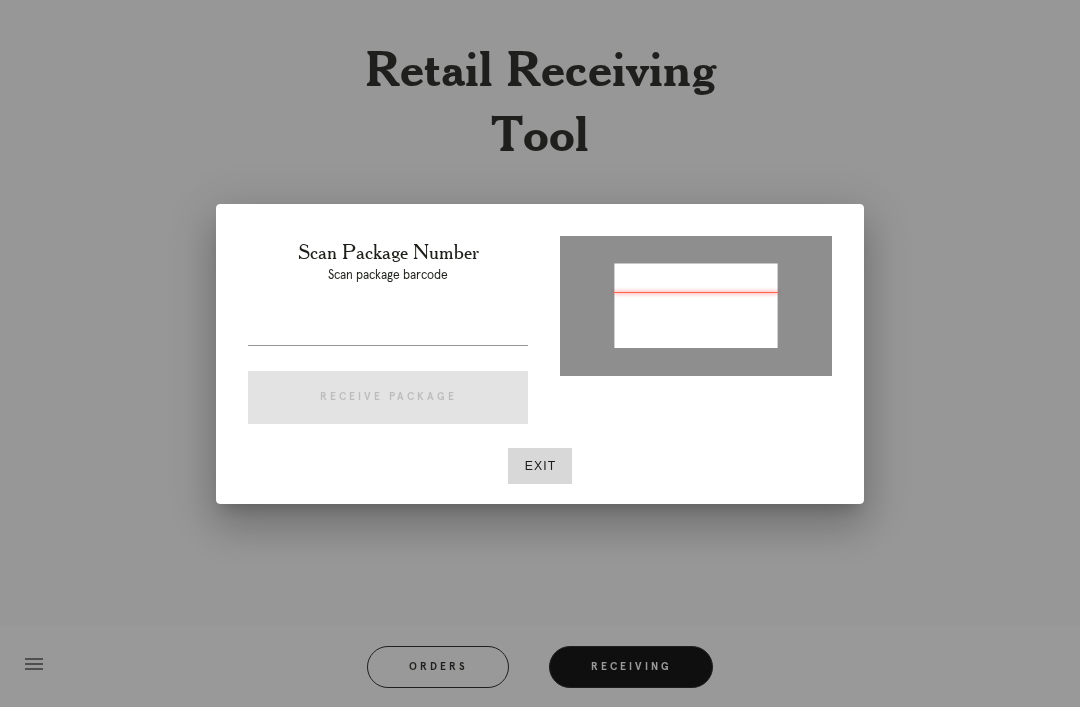 type on "P432618518097816" 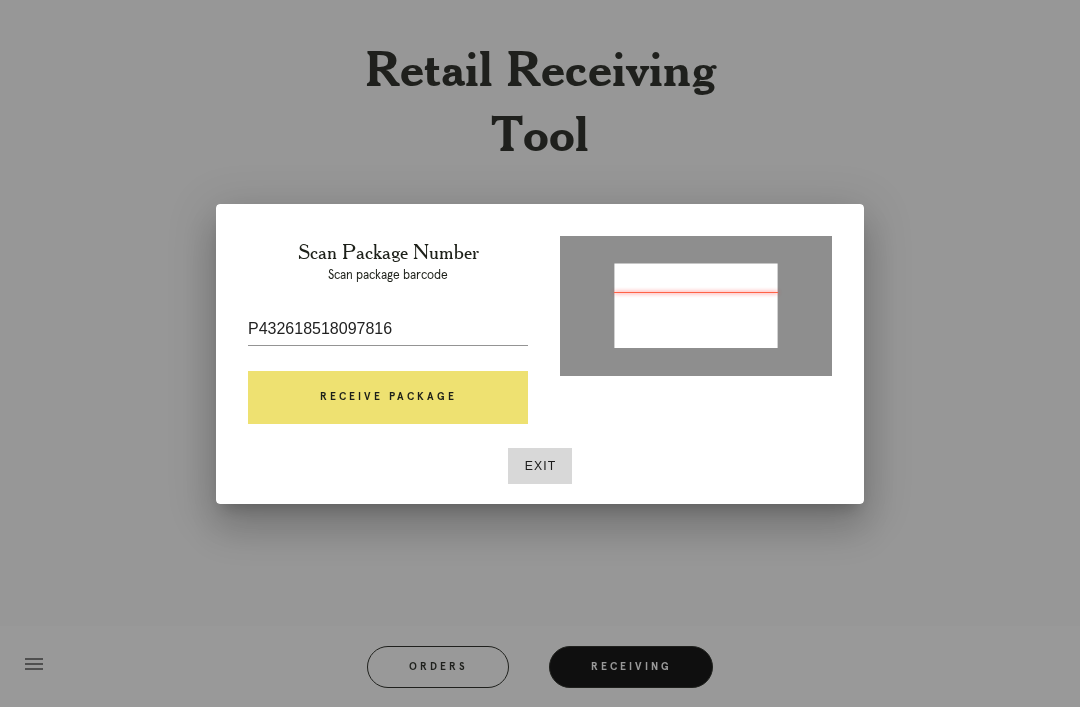 click on "Receive Package" at bounding box center [388, 398] 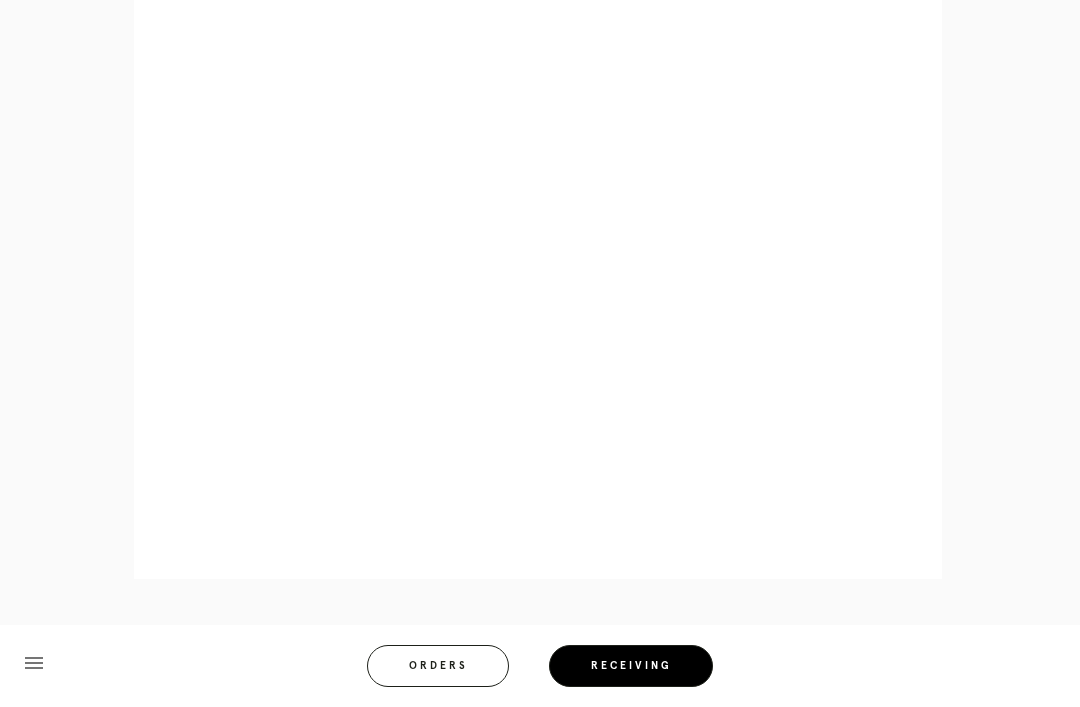 scroll, scrollTop: 1046, scrollLeft: 0, axis: vertical 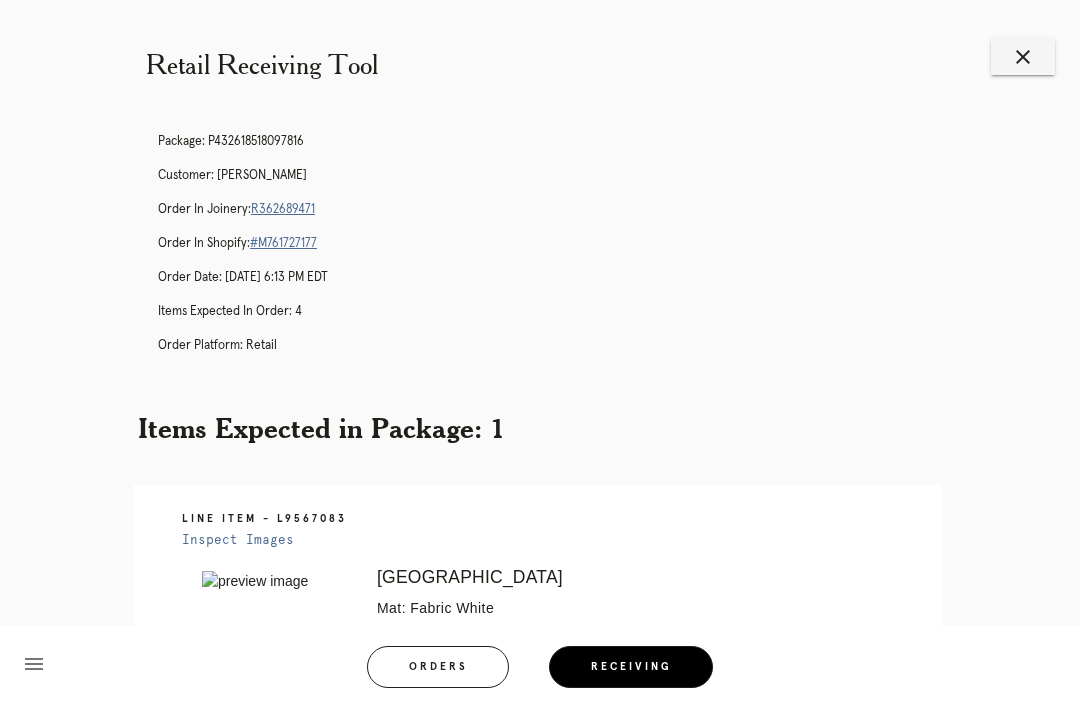 click on "Package: P432618518097816   Customer: [PERSON_NAME]
Order in Joinery:
R362689471
Order in Shopify:
#M761727177
Order Date:
[DATE]  6:13 PM EDT
Items Expected in Order: 4   Order Platform: retail" at bounding box center (560, 252) 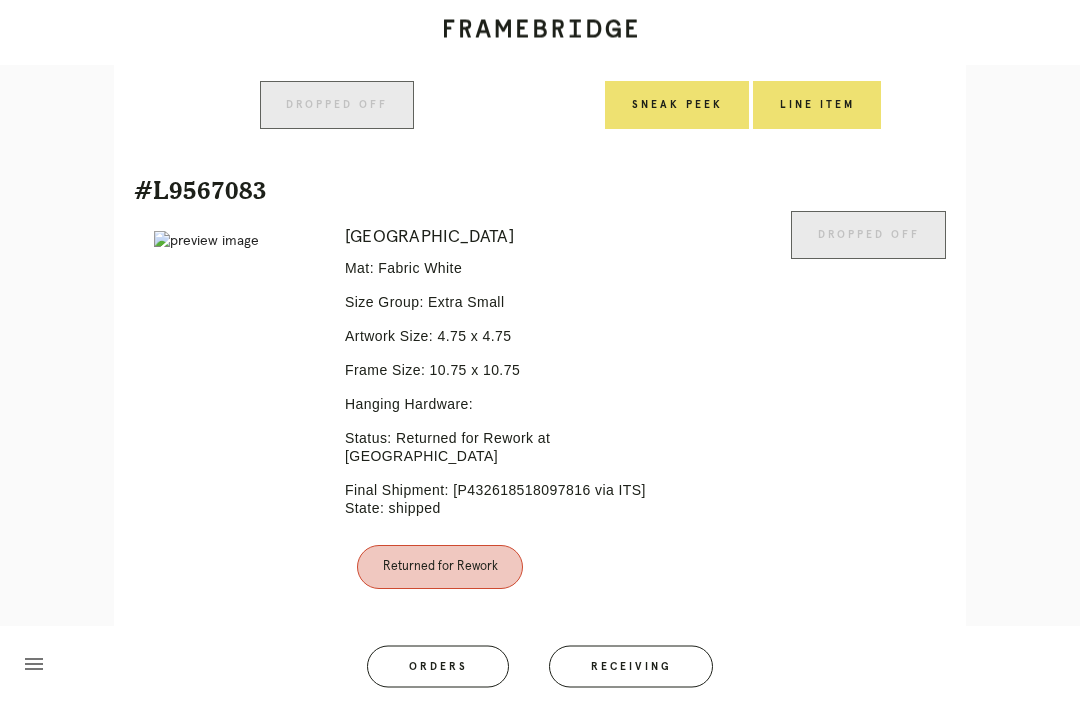 scroll, scrollTop: 2058, scrollLeft: 0, axis: vertical 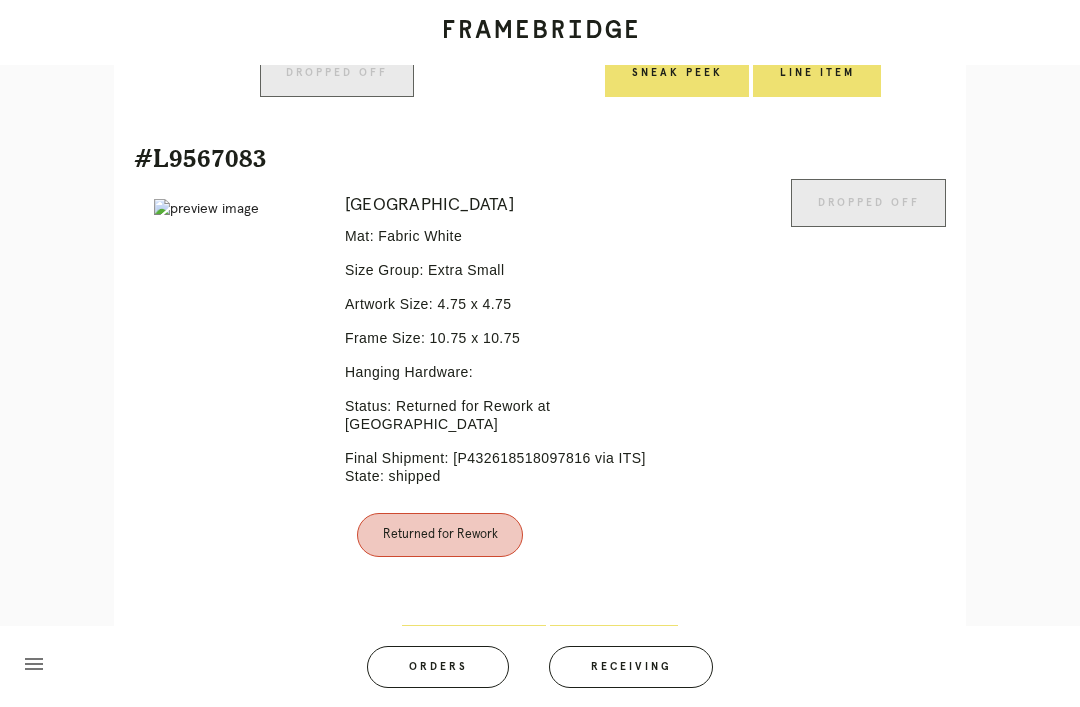 click on "Line Item" at bounding box center [614, 649] 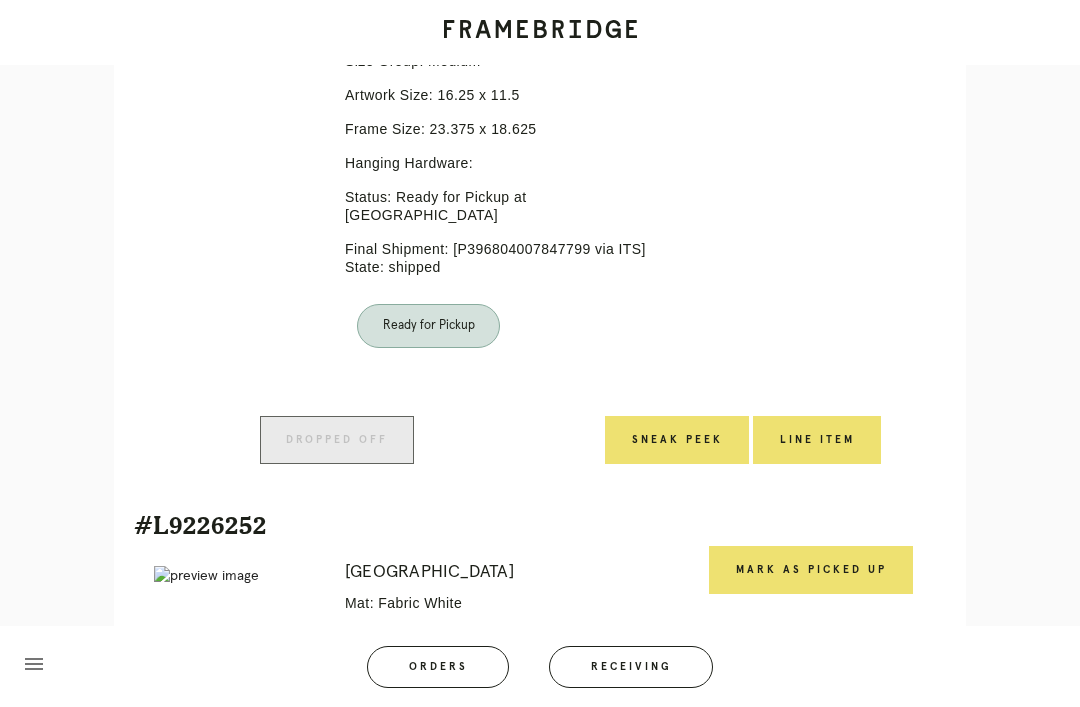scroll, scrollTop: 1168, scrollLeft: 0, axis: vertical 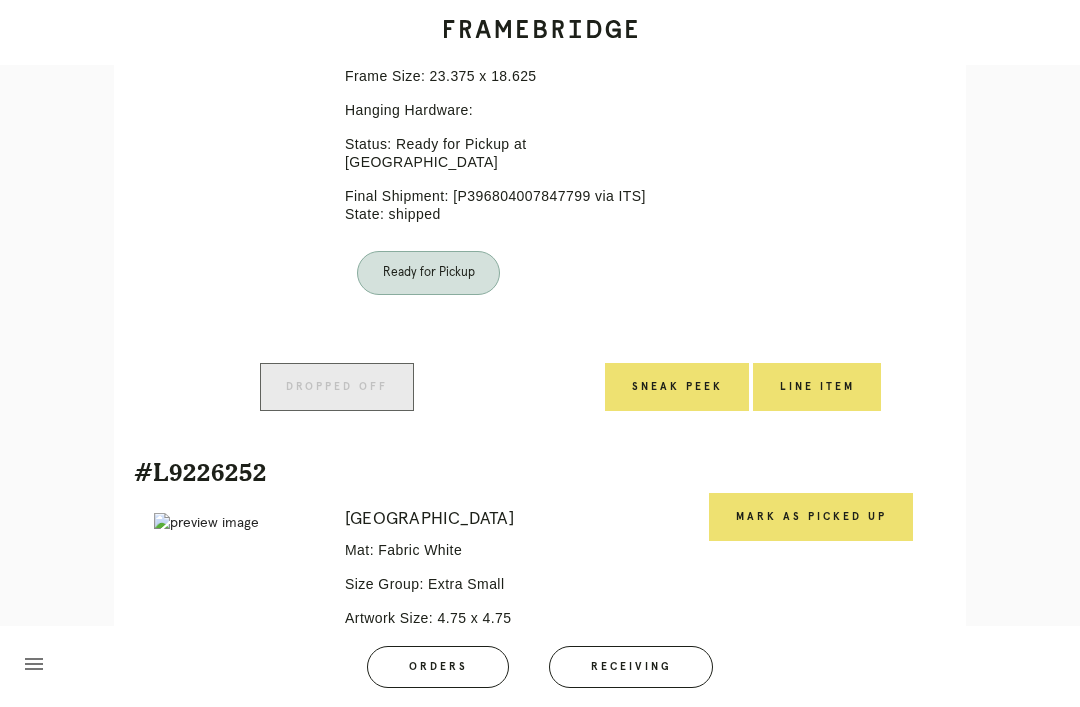 click on "Receiving" at bounding box center (631, 667) 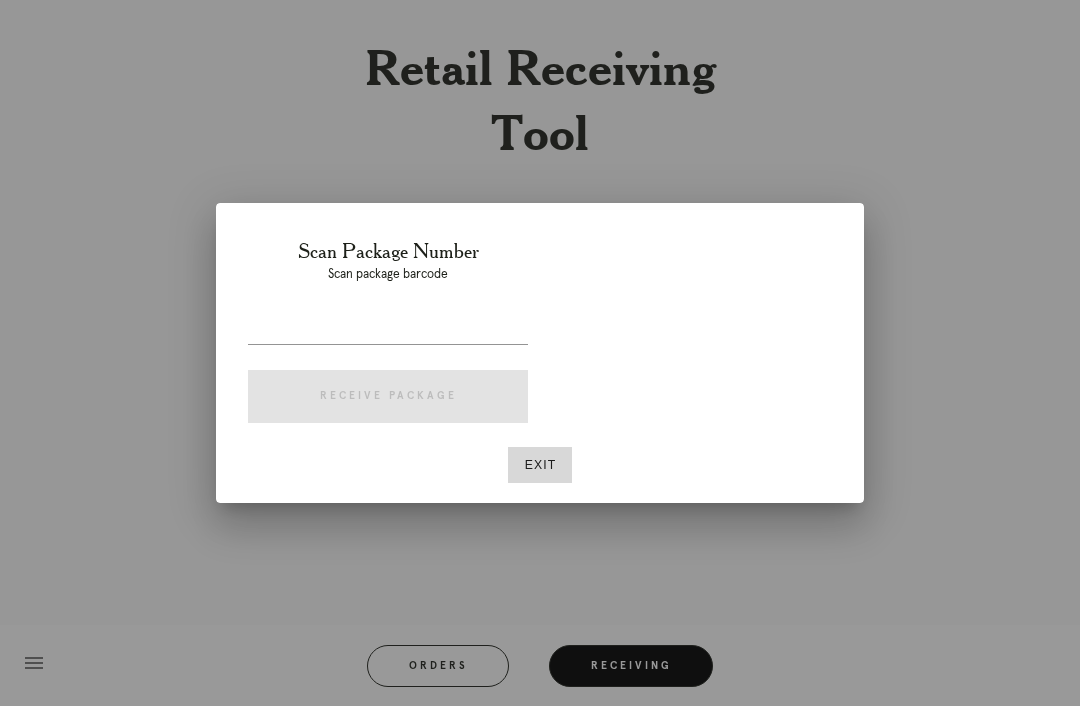 scroll, scrollTop: 64, scrollLeft: 0, axis: vertical 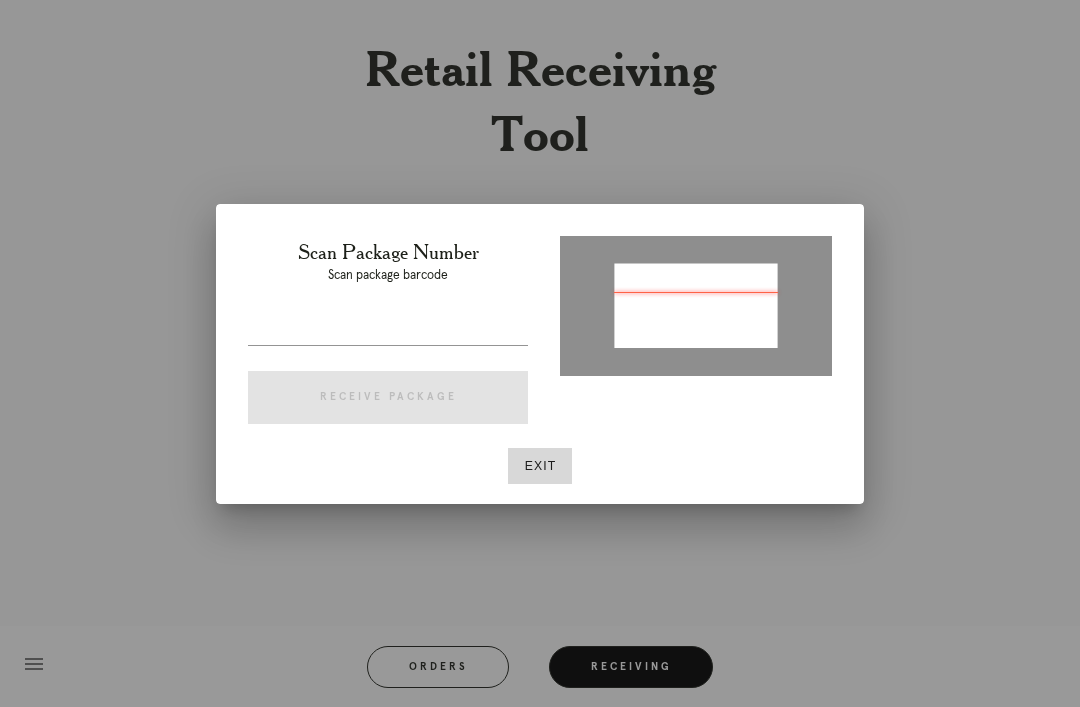 type on "P958681678897775" 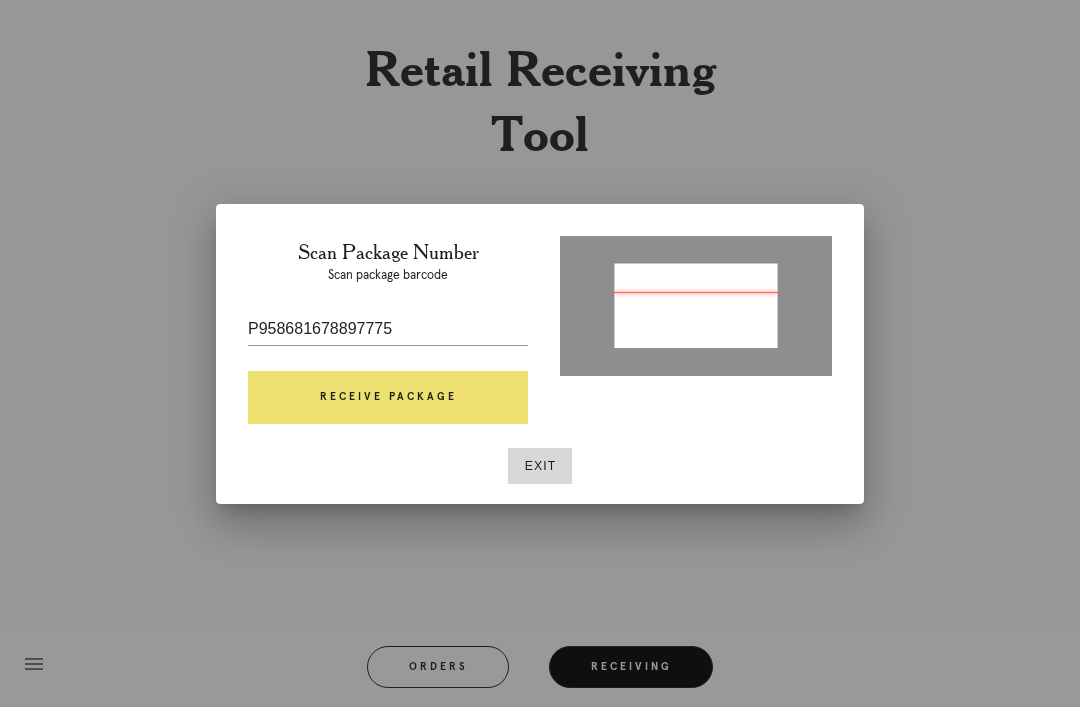 click at bounding box center [388, 360] 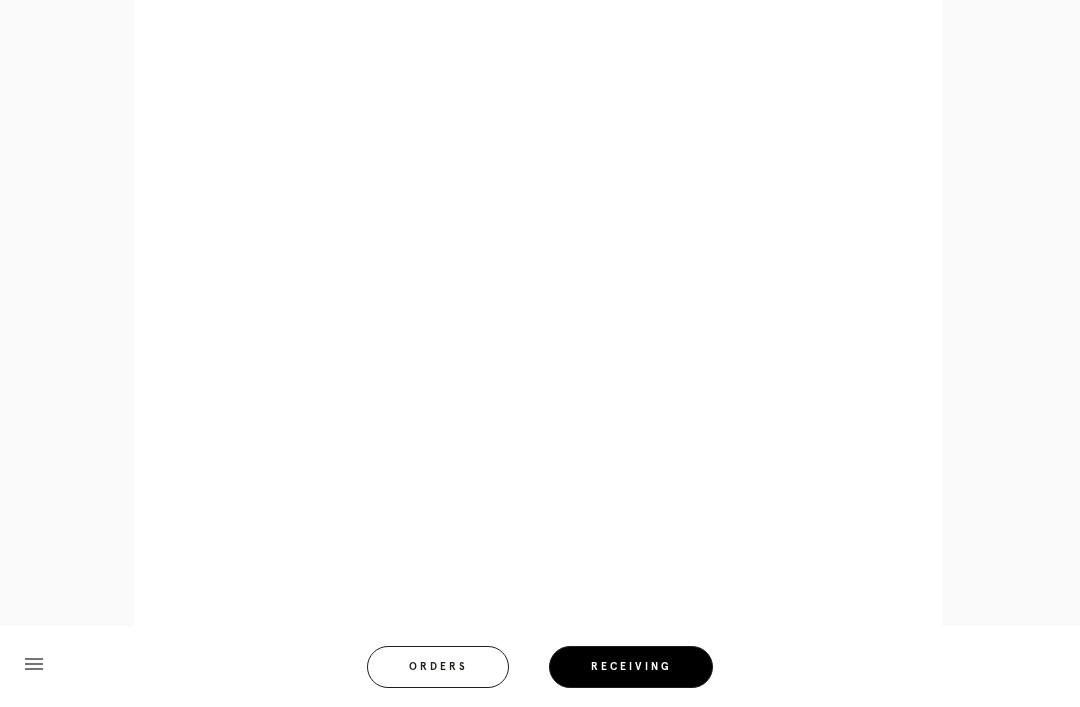 scroll, scrollTop: 858, scrollLeft: 0, axis: vertical 